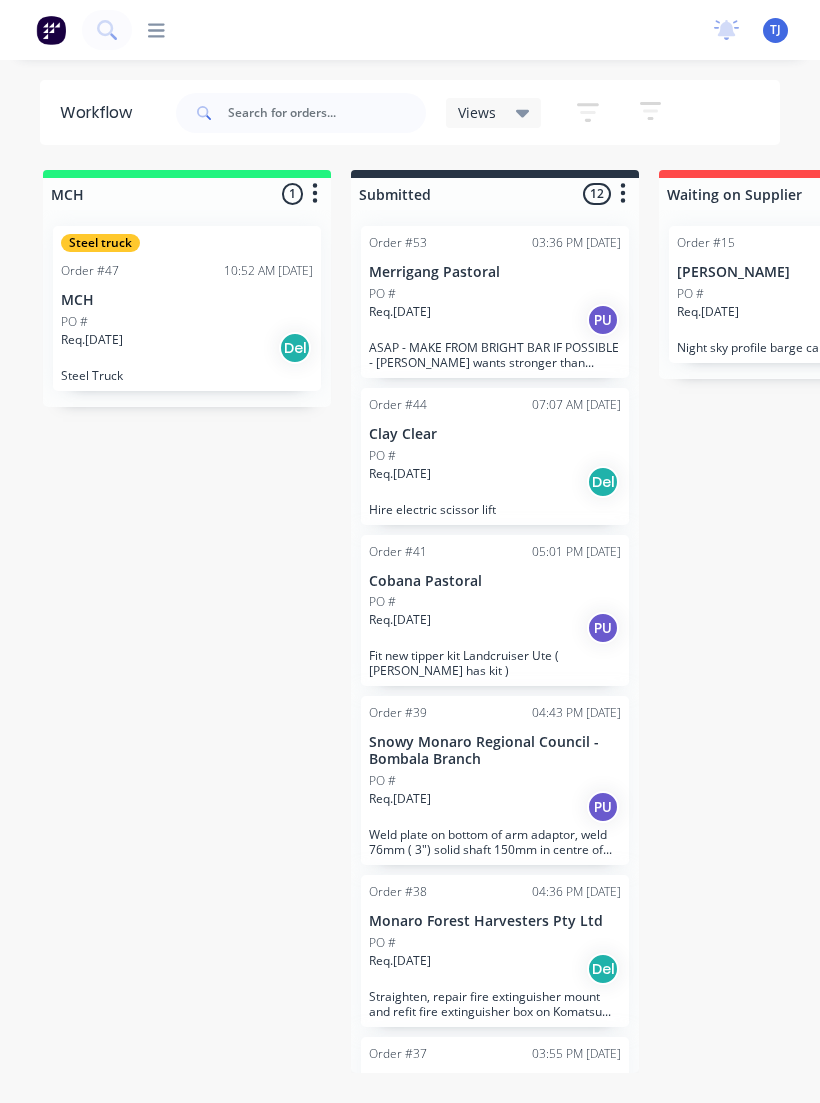 scroll, scrollTop: 0, scrollLeft: 0, axis: both 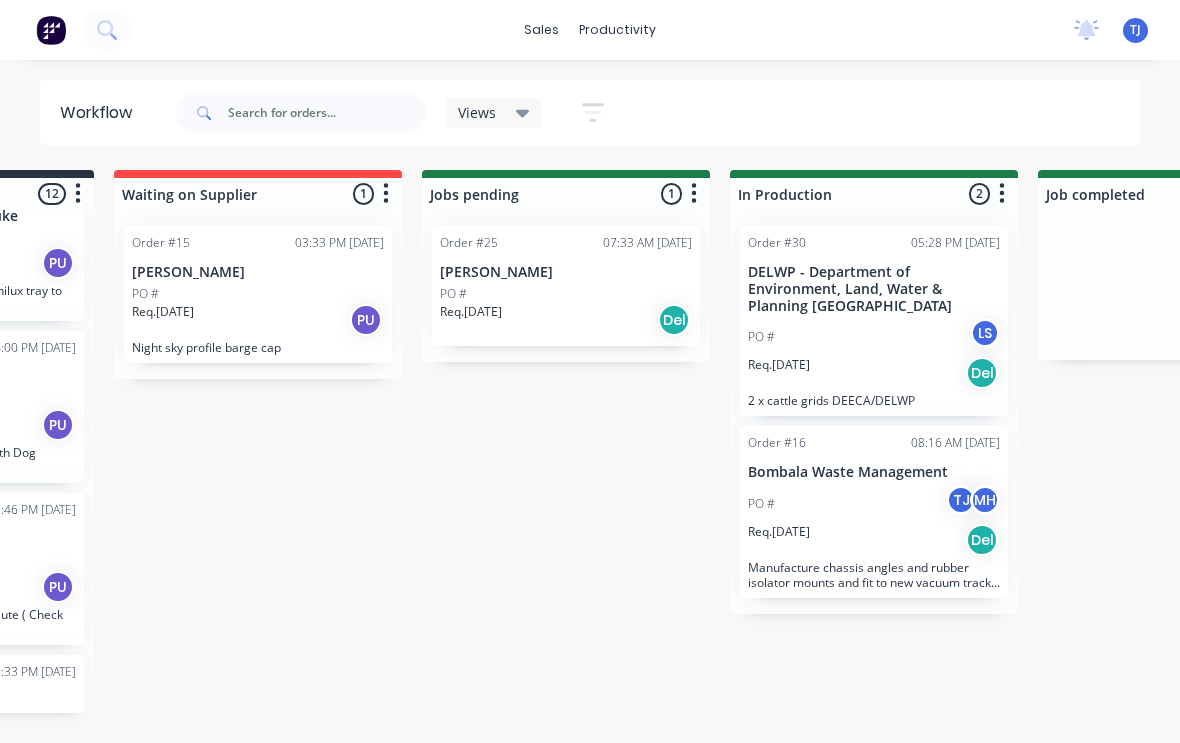 click on "PO # TJ MH" at bounding box center (874, 504) 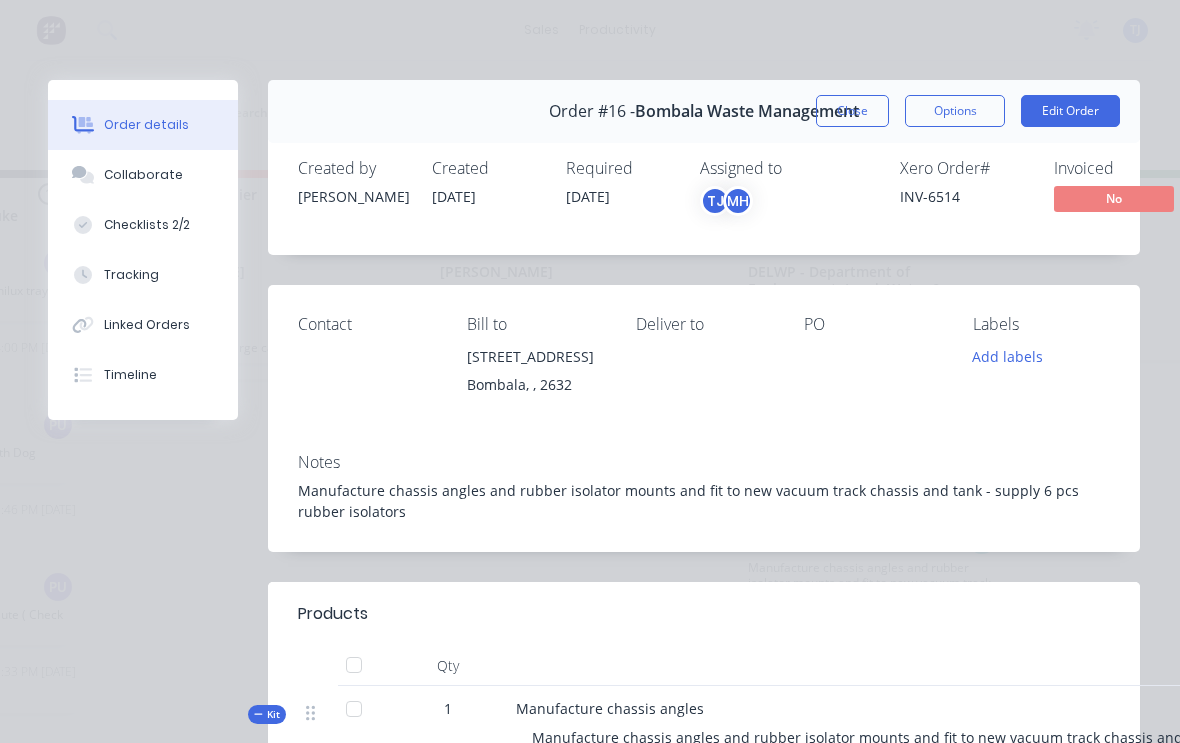 click on "Edit Order" at bounding box center [1070, 111] 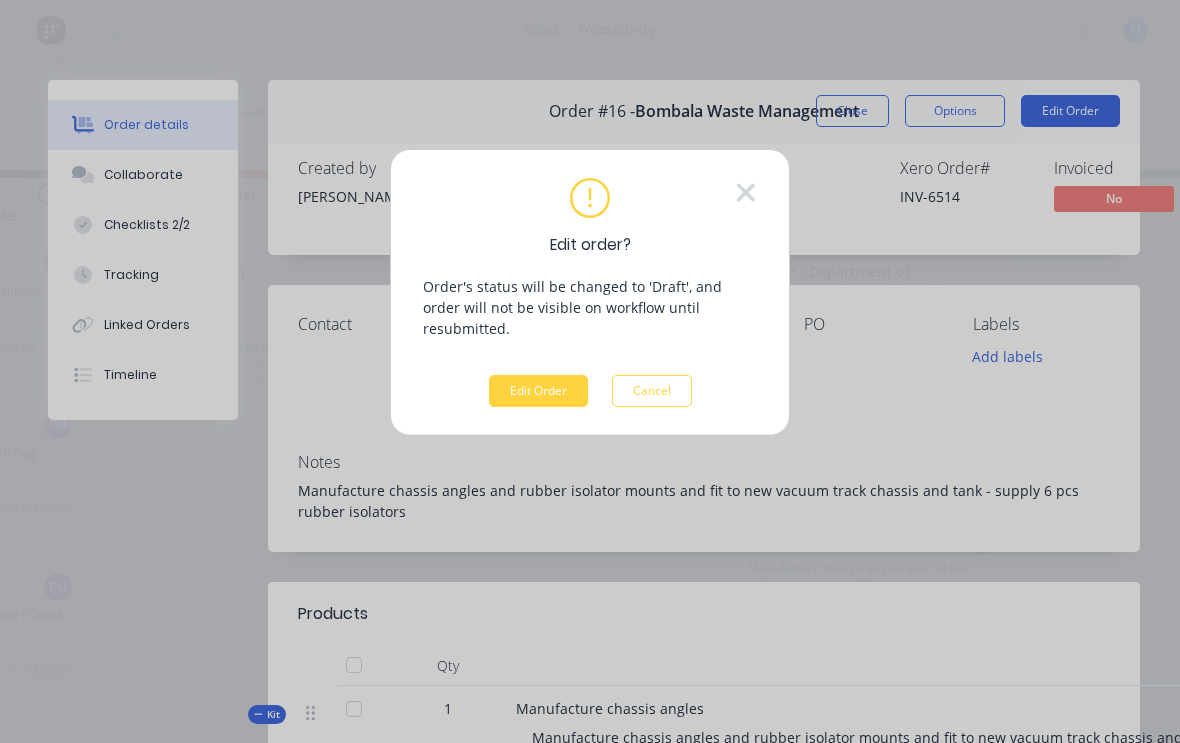 click on "Edit Order" at bounding box center (538, 391) 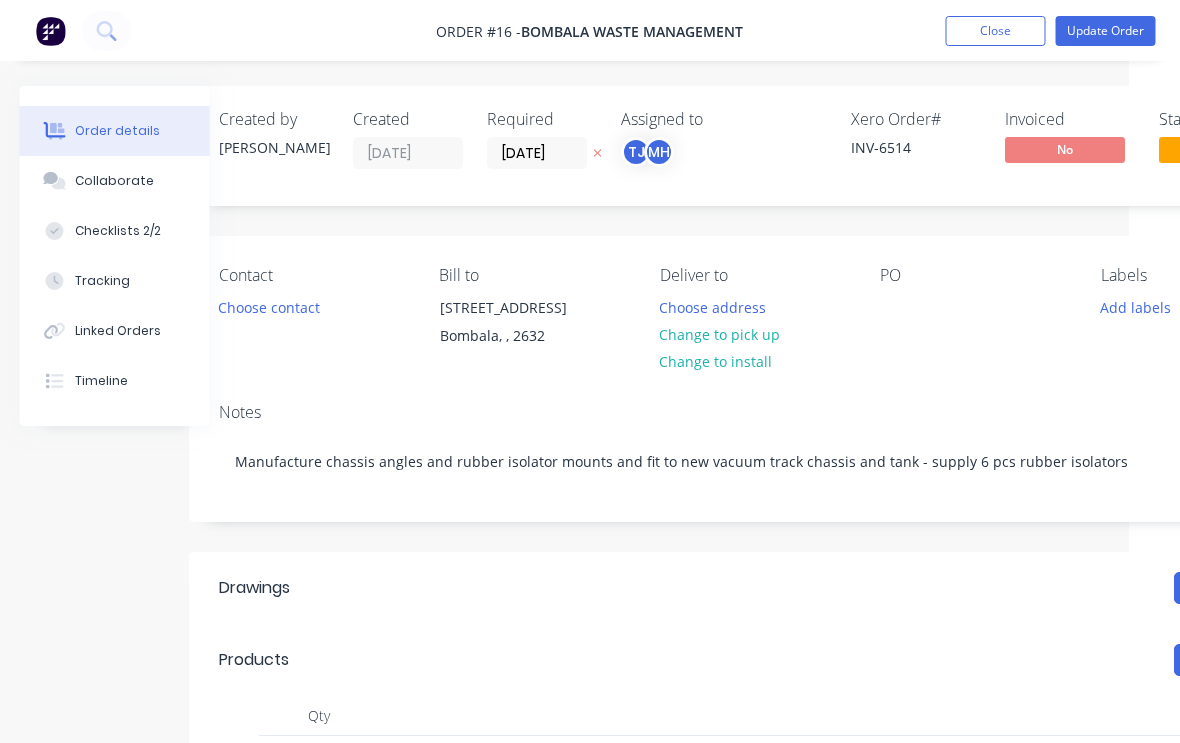 scroll, scrollTop: 0, scrollLeft: 51, axis: horizontal 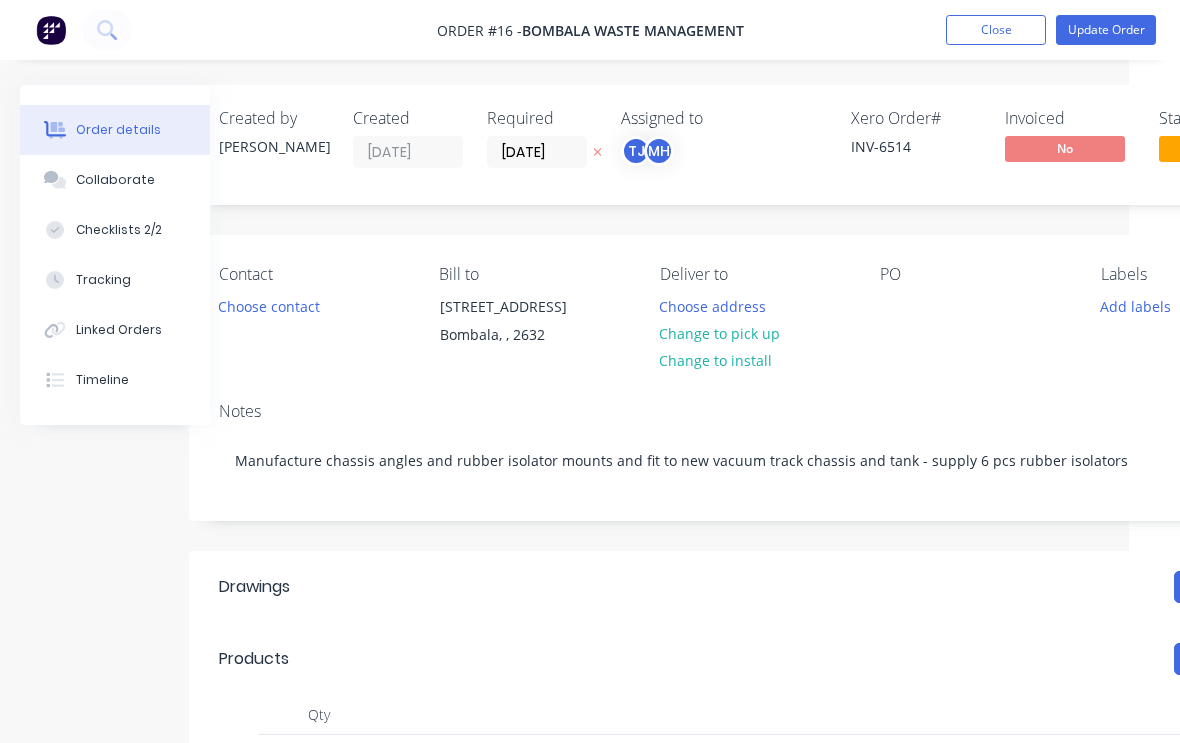 click on "Tracking" at bounding box center (103, 280) 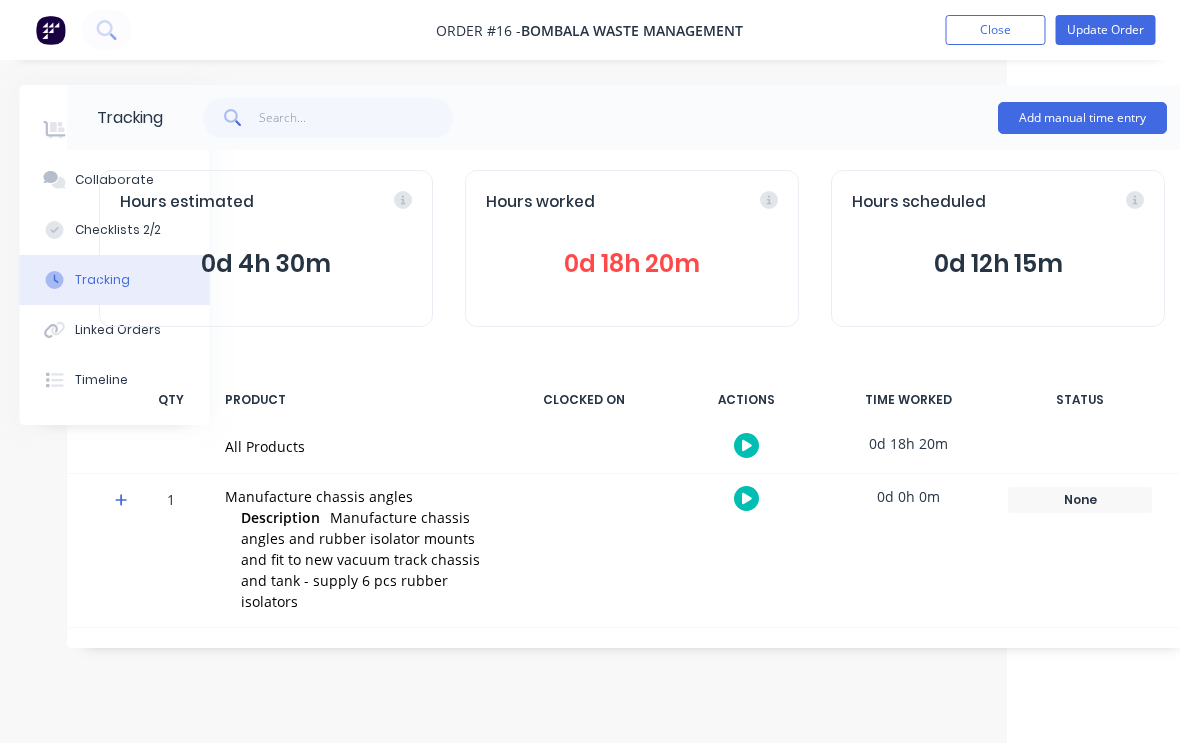 scroll, scrollTop: 3, scrollLeft: 177, axis: both 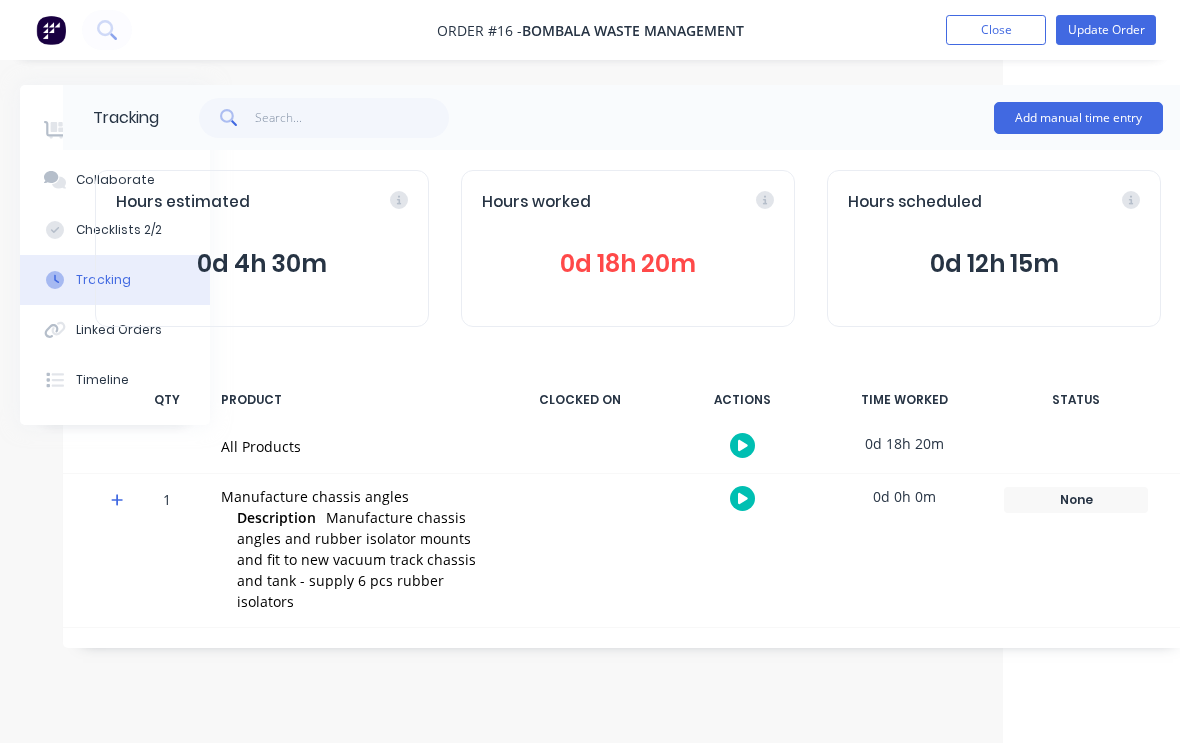 click on "Add manual time entry" at bounding box center [1078, 118] 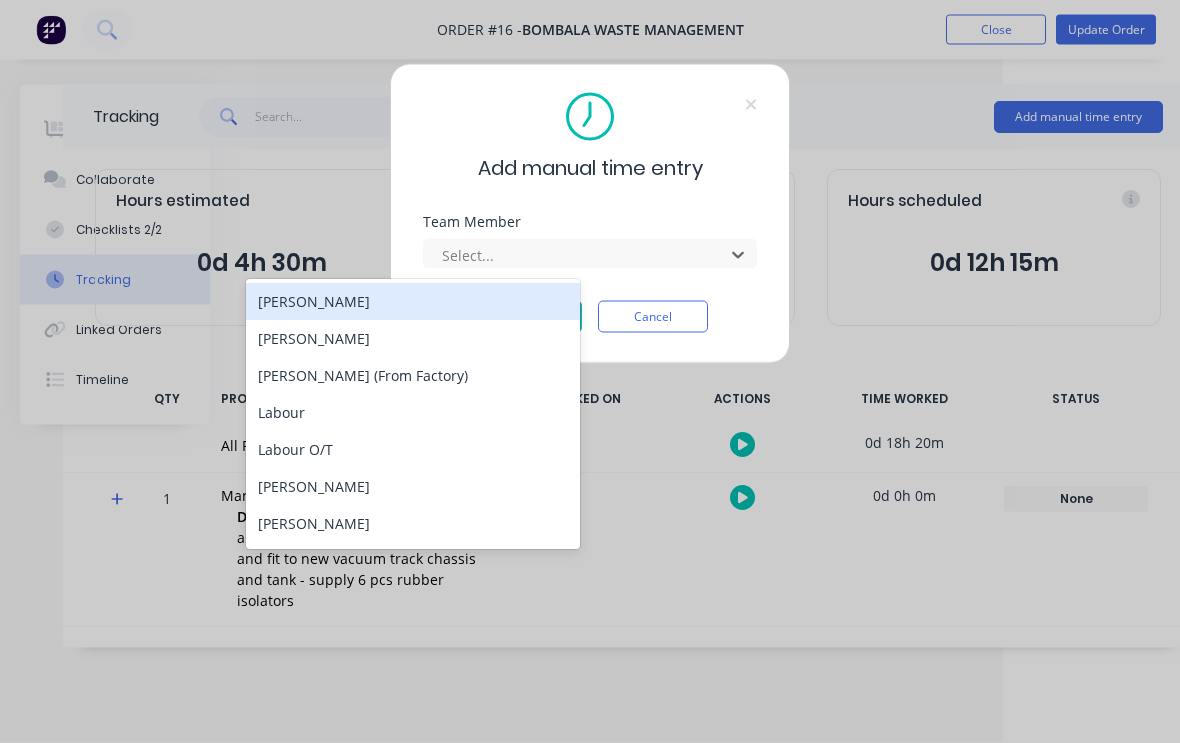 scroll, scrollTop: 3, scrollLeft: 177, axis: both 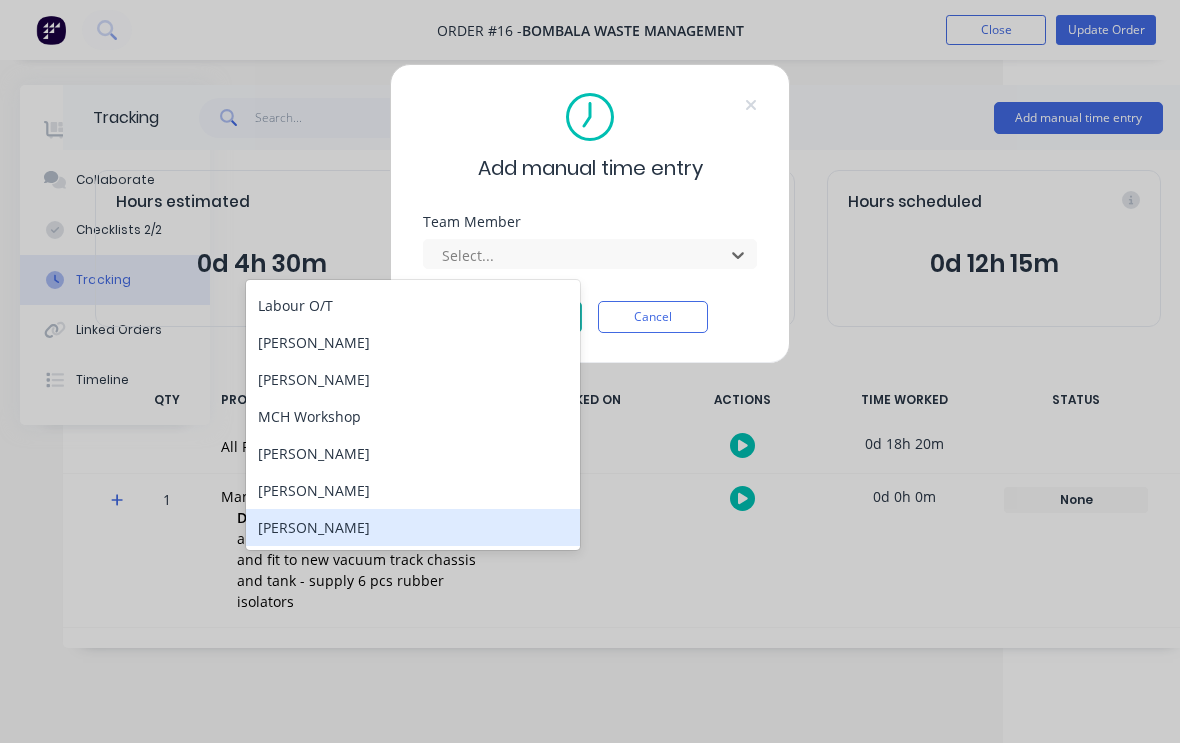 click on "[PERSON_NAME]" at bounding box center (413, 527) 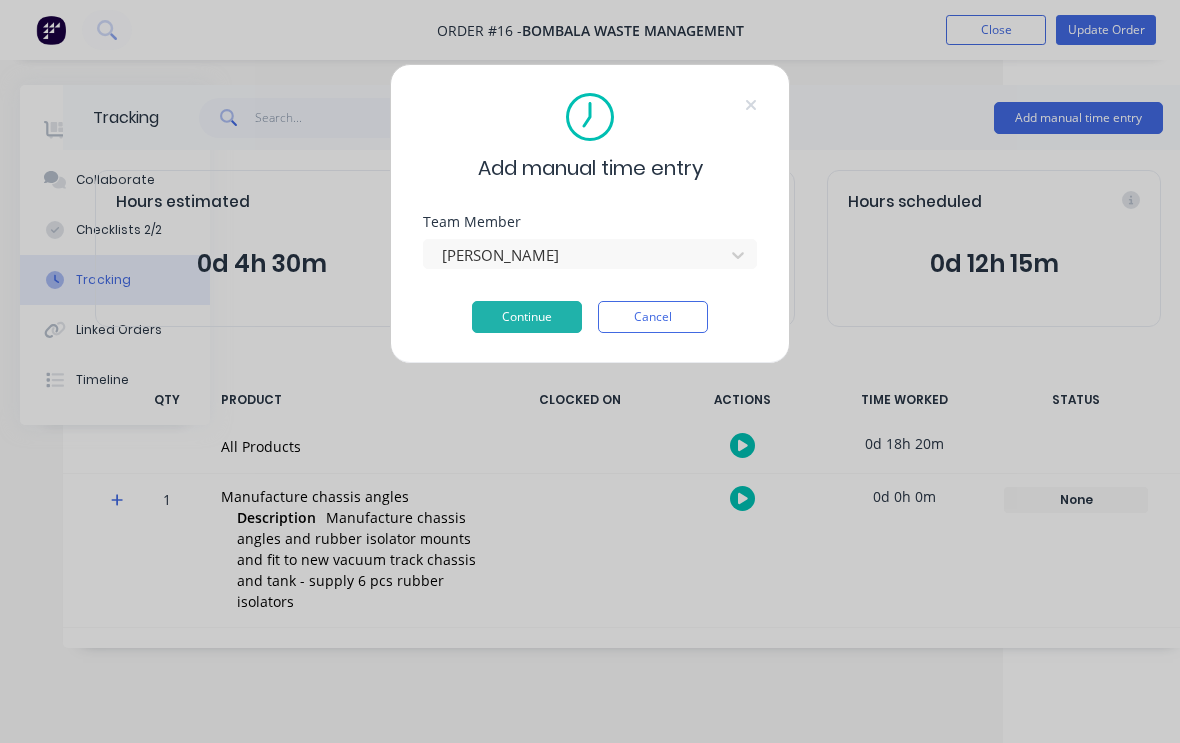 click on "Continue" at bounding box center (527, 317) 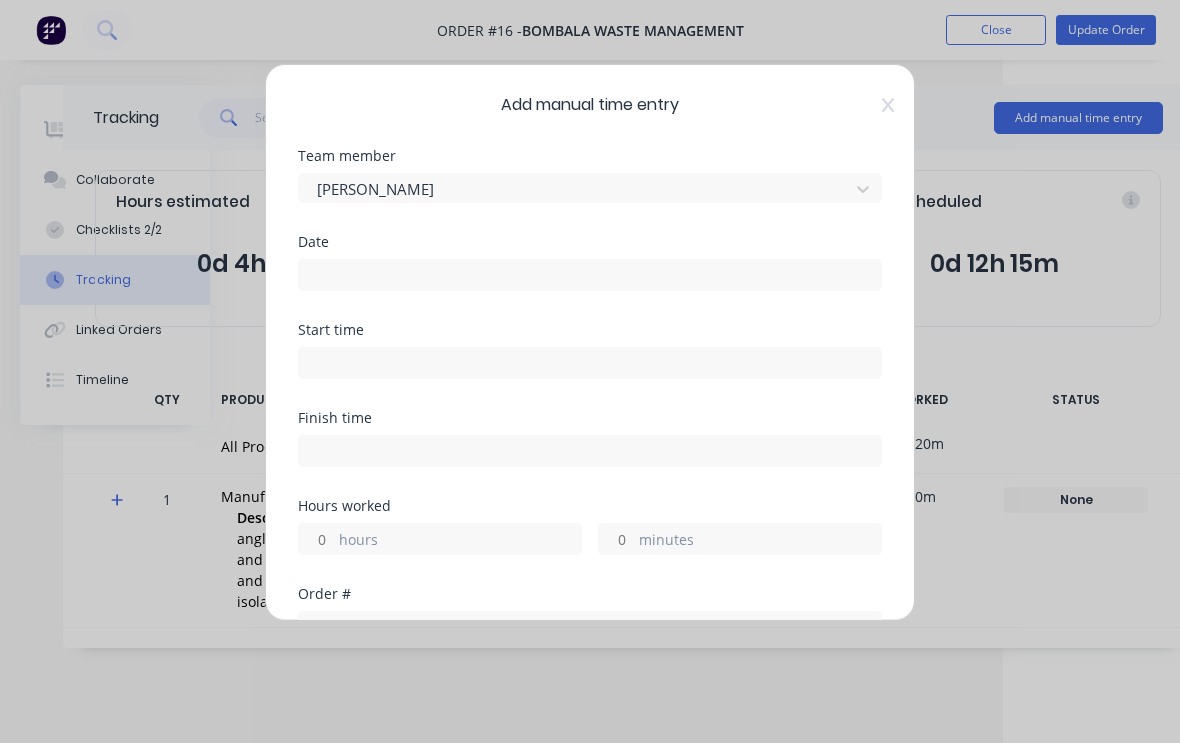 click at bounding box center (590, 275) 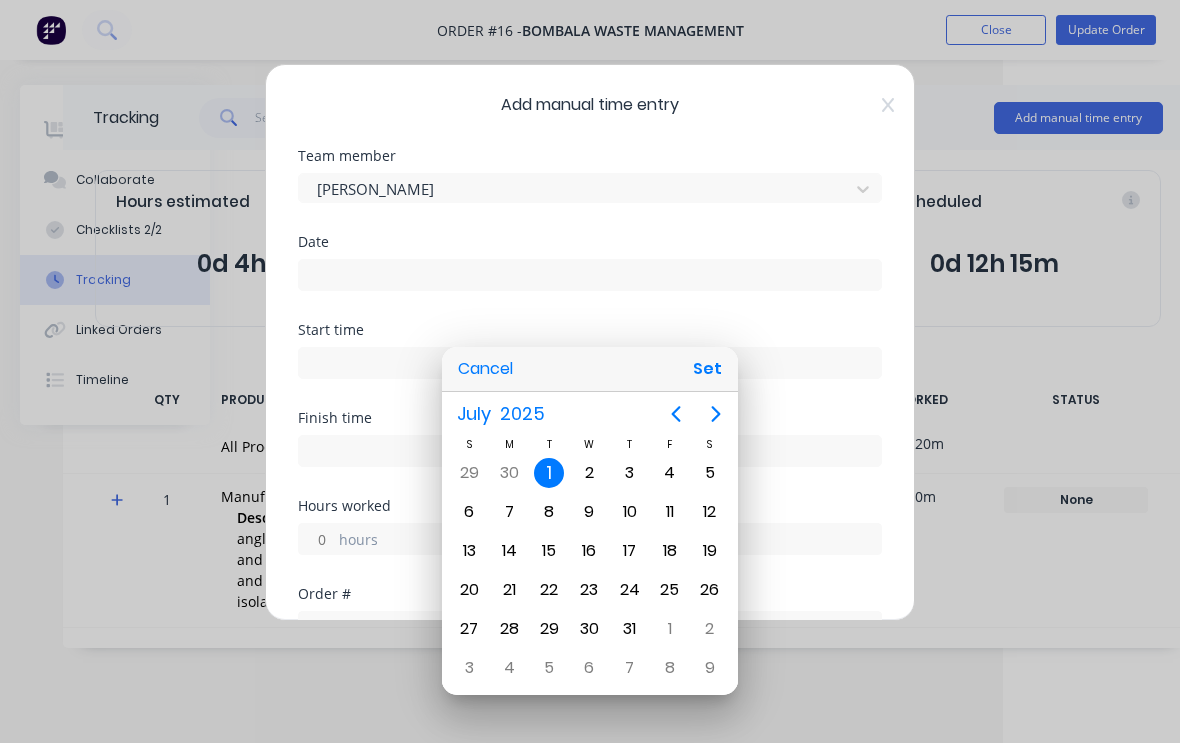 click on "Set" at bounding box center (707, 369) 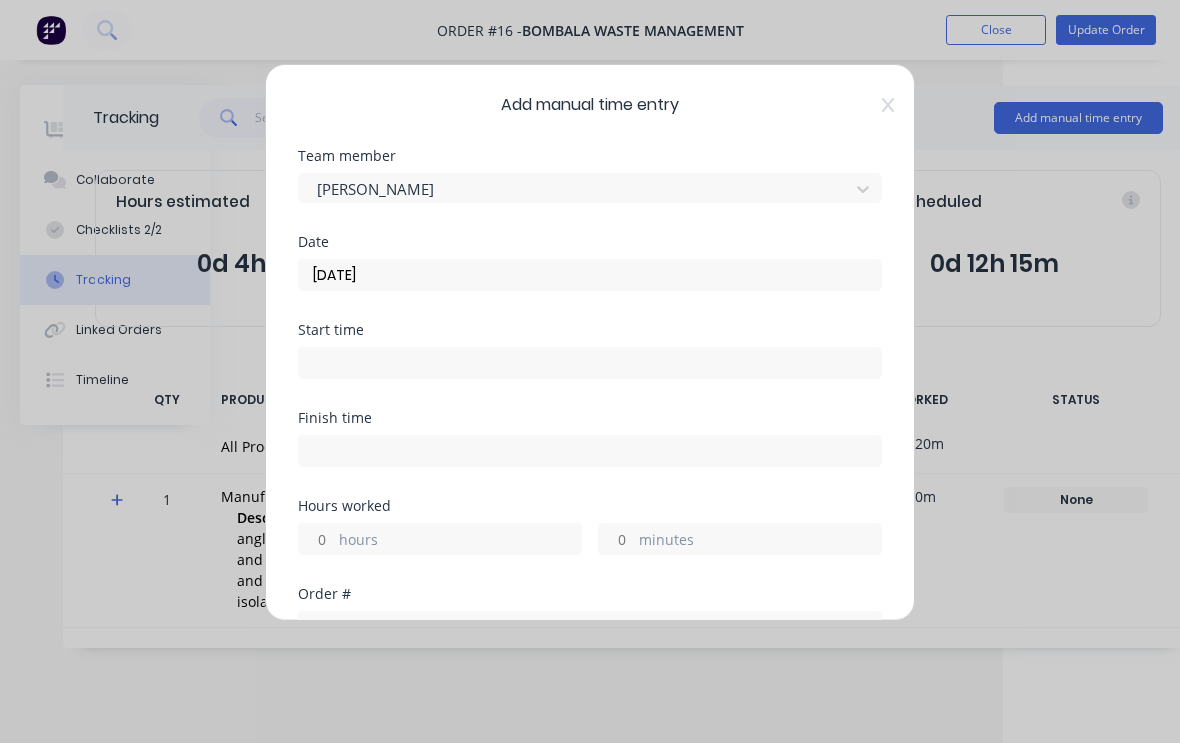 click at bounding box center (590, 363) 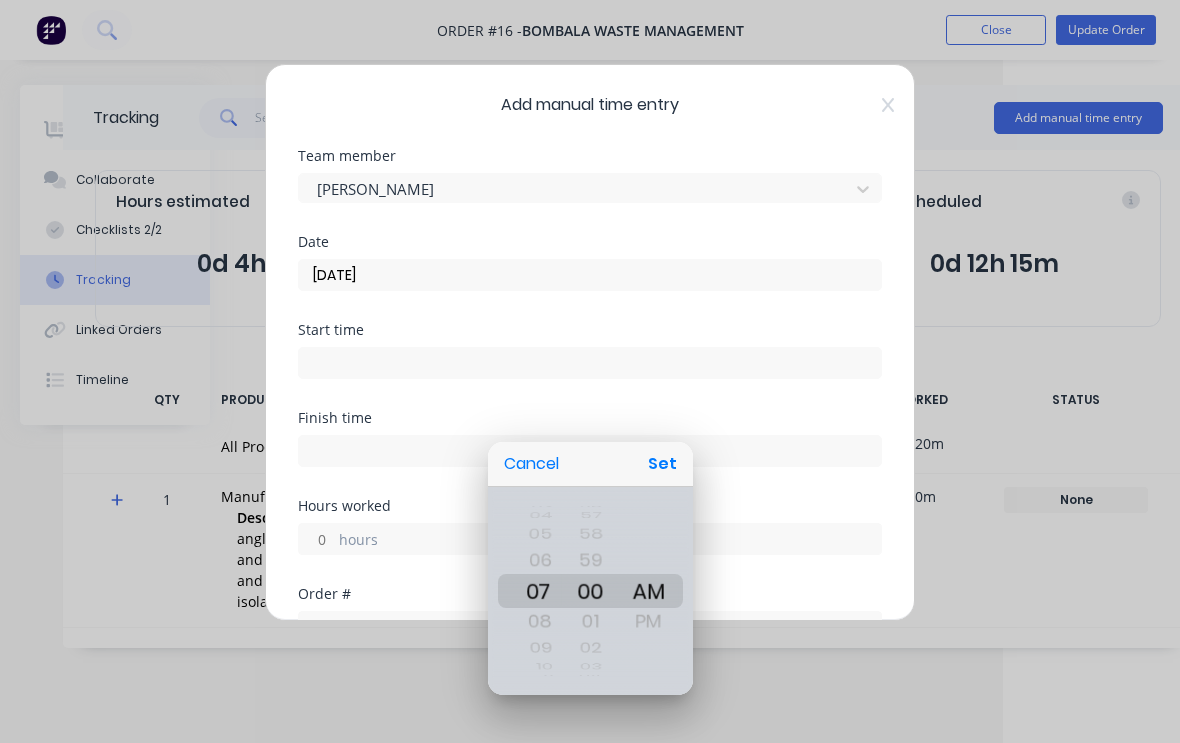 click on "Set" at bounding box center (662, 464) 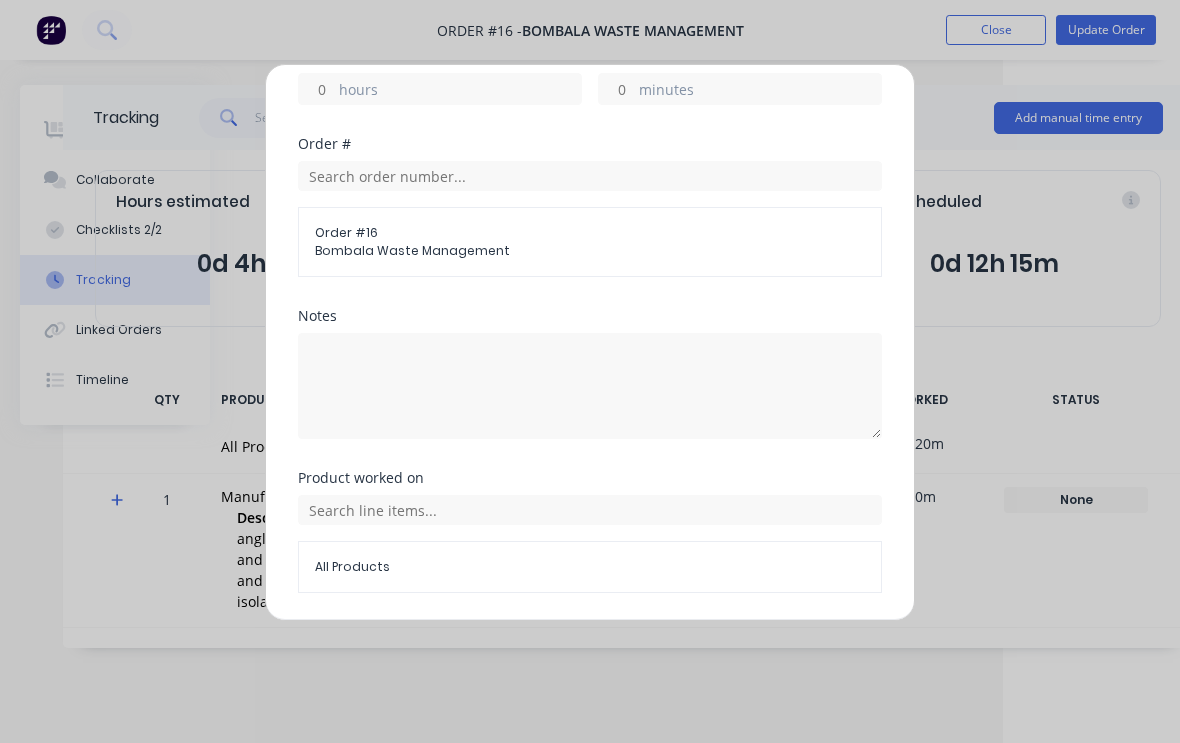 scroll, scrollTop: 453, scrollLeft: 0, axis: vertical 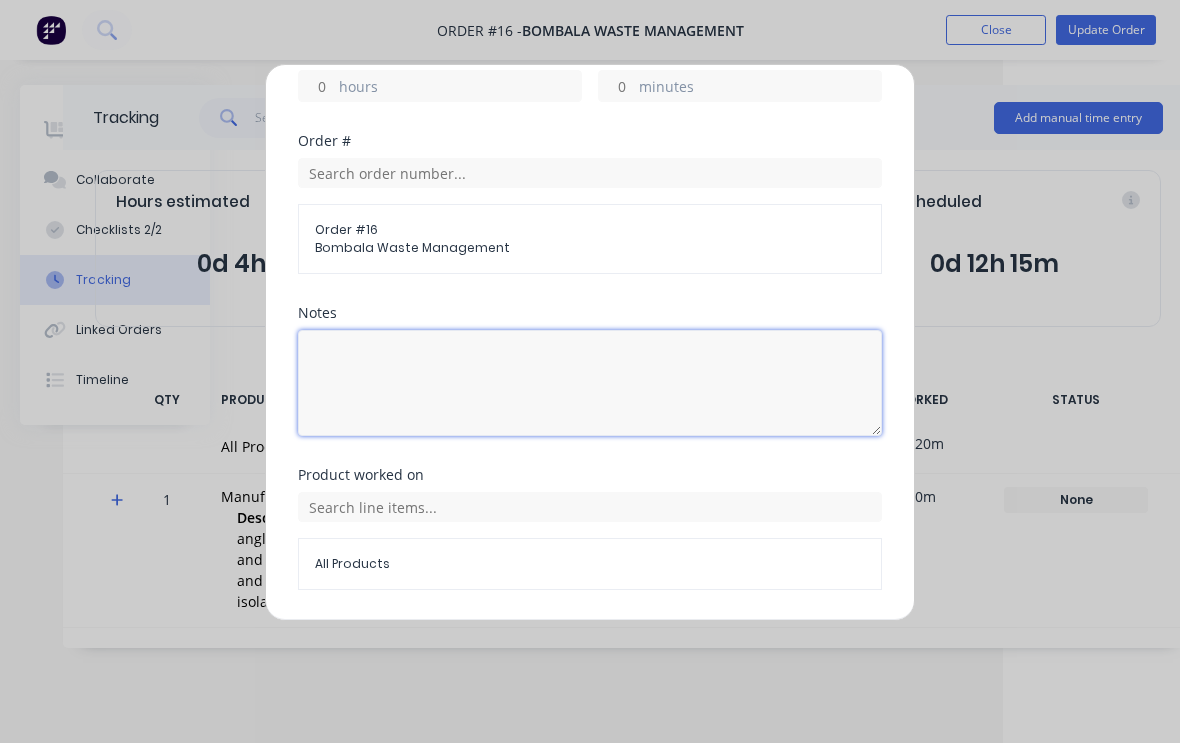 click at bounding box center [590, 383] 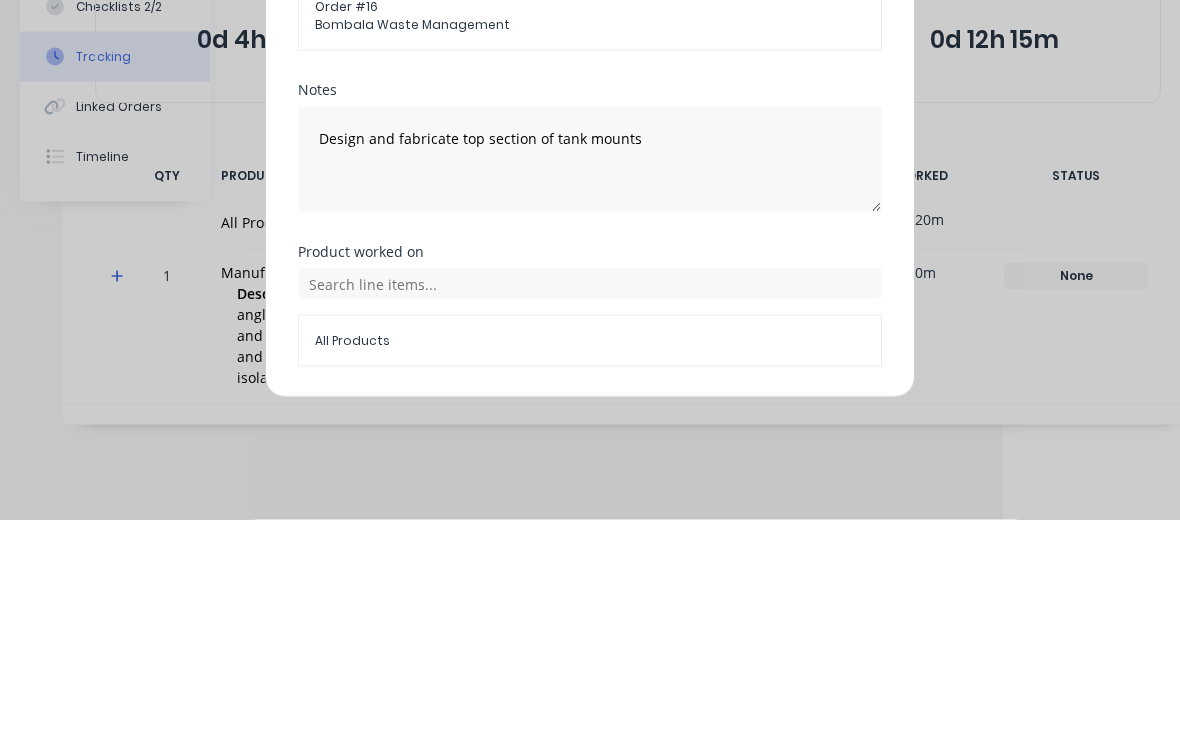scroll, scrollTop: 33, scrollLeft: 177, axis: both 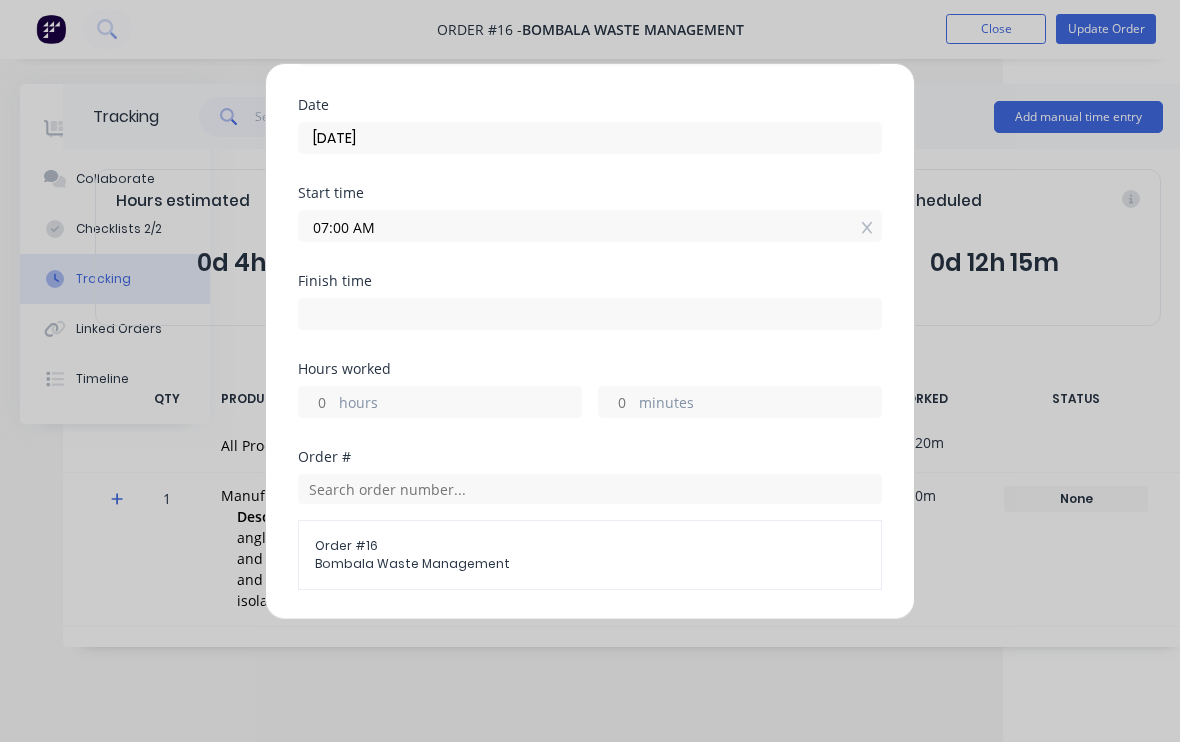 click on "07:00 AM" at bounding box center (590, 227) 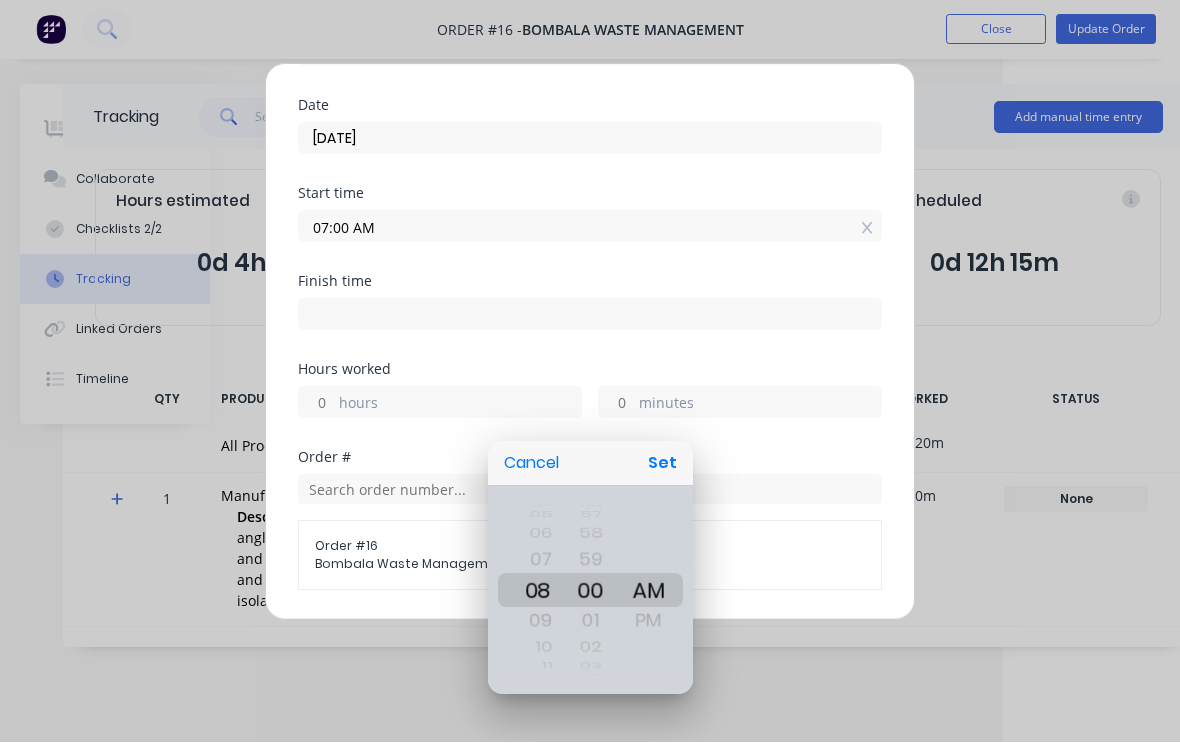 click on "Set" at bounding box center [662, 464] 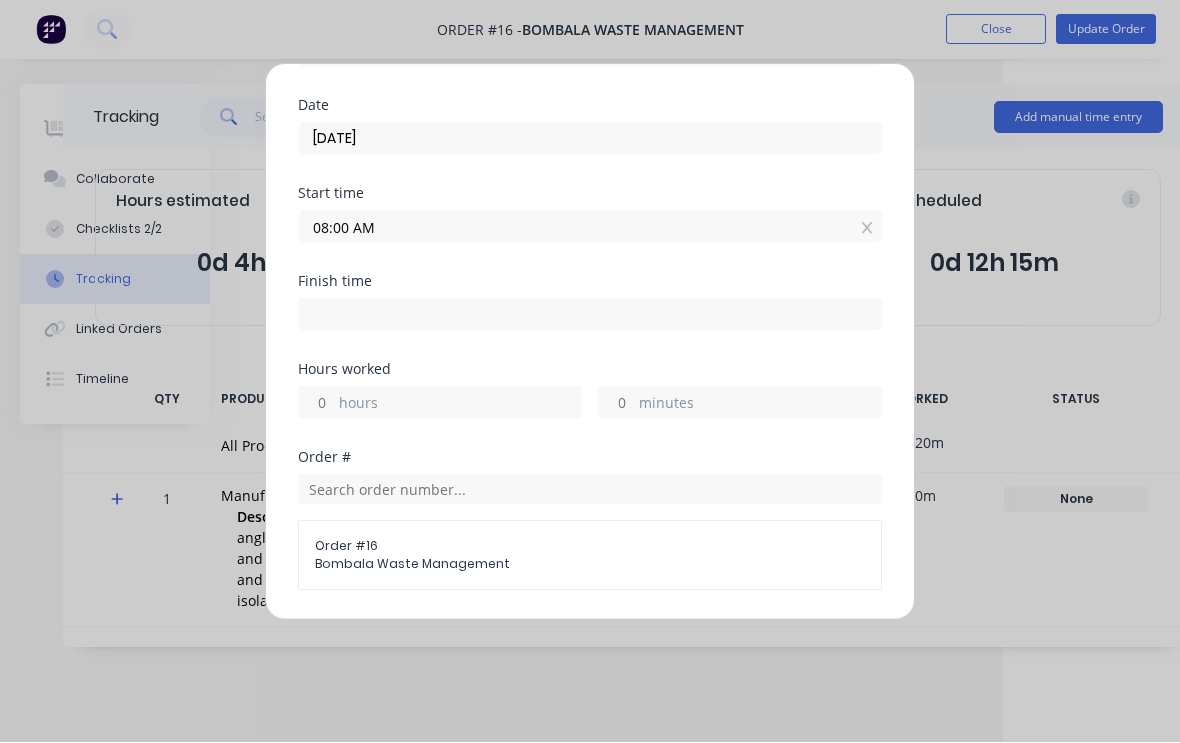 click at bounding box center [590, 315] 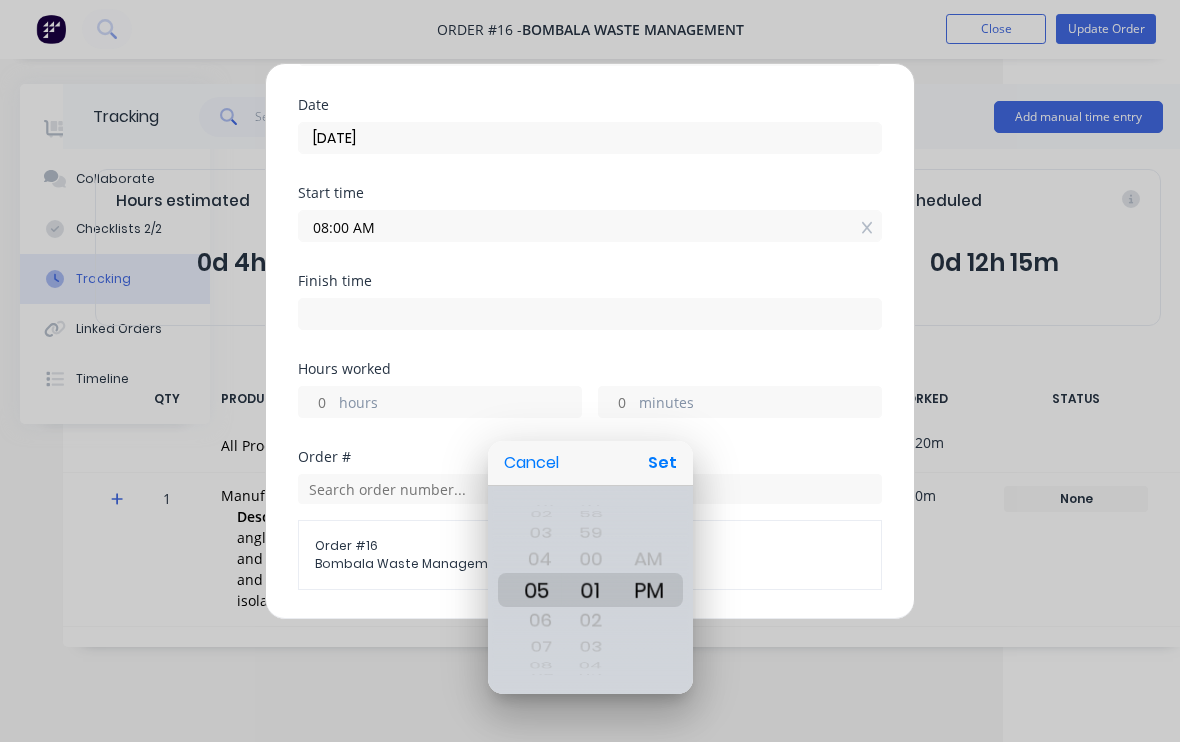 click on "Set" at bounding box center (662, 464) 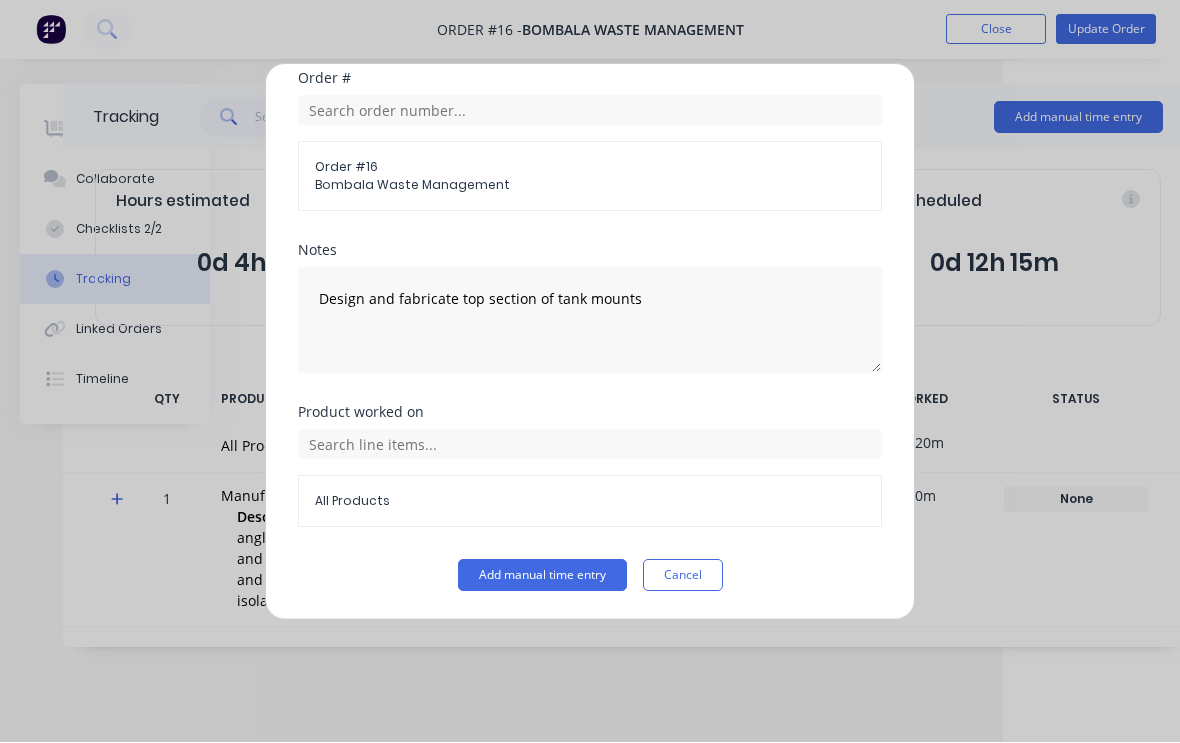 scroll, scrollTop: 515, scrollLeft: 0, axis: vertical 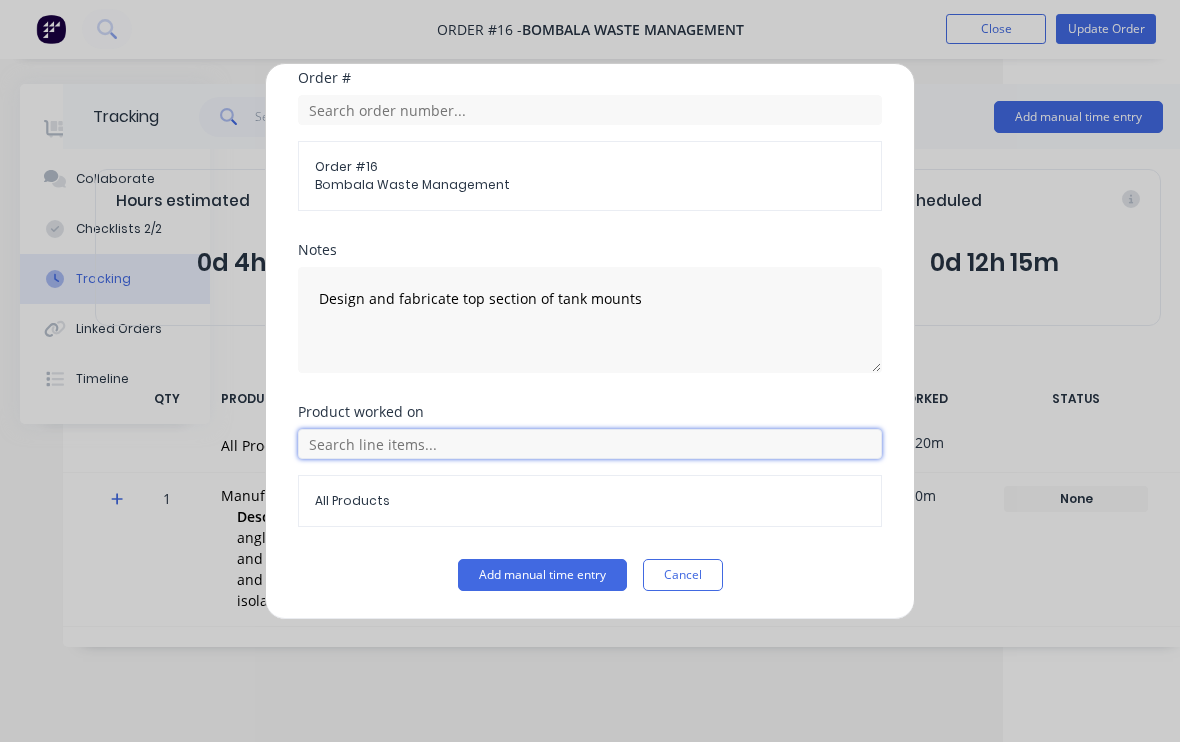 click at bounding box center (590, 445) 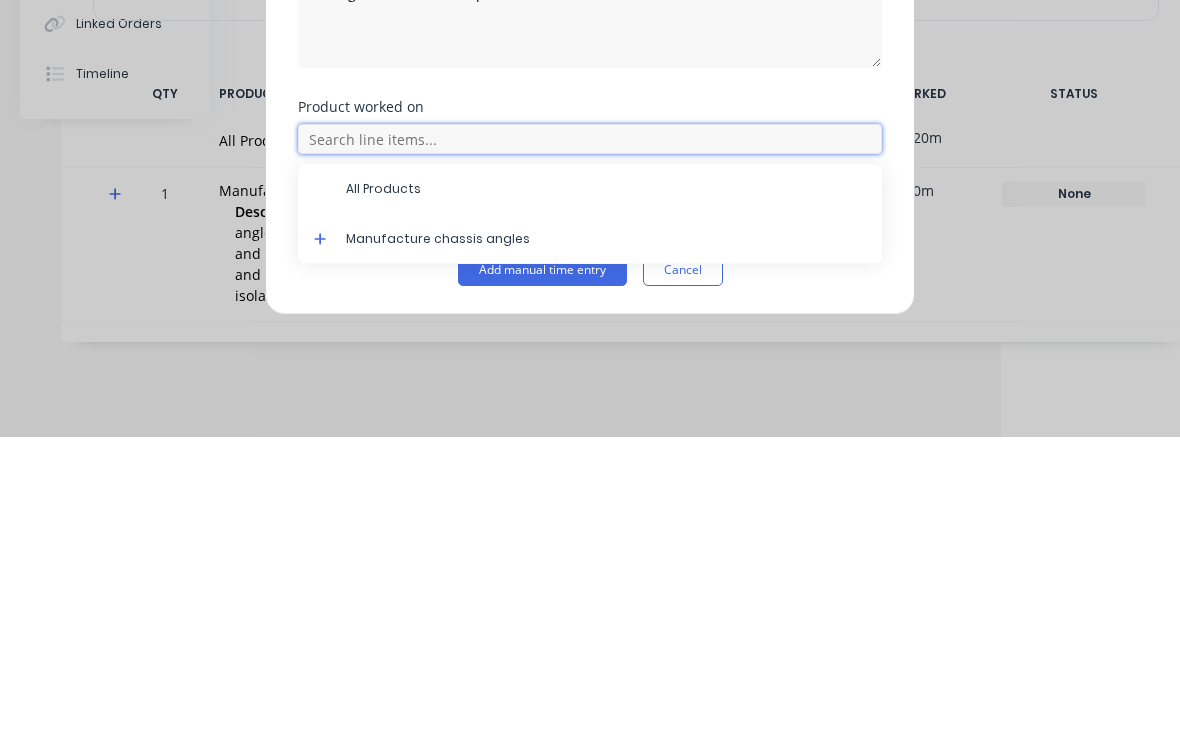 scroll, scrollTop: 33, scrollLeft: 180, axis: both 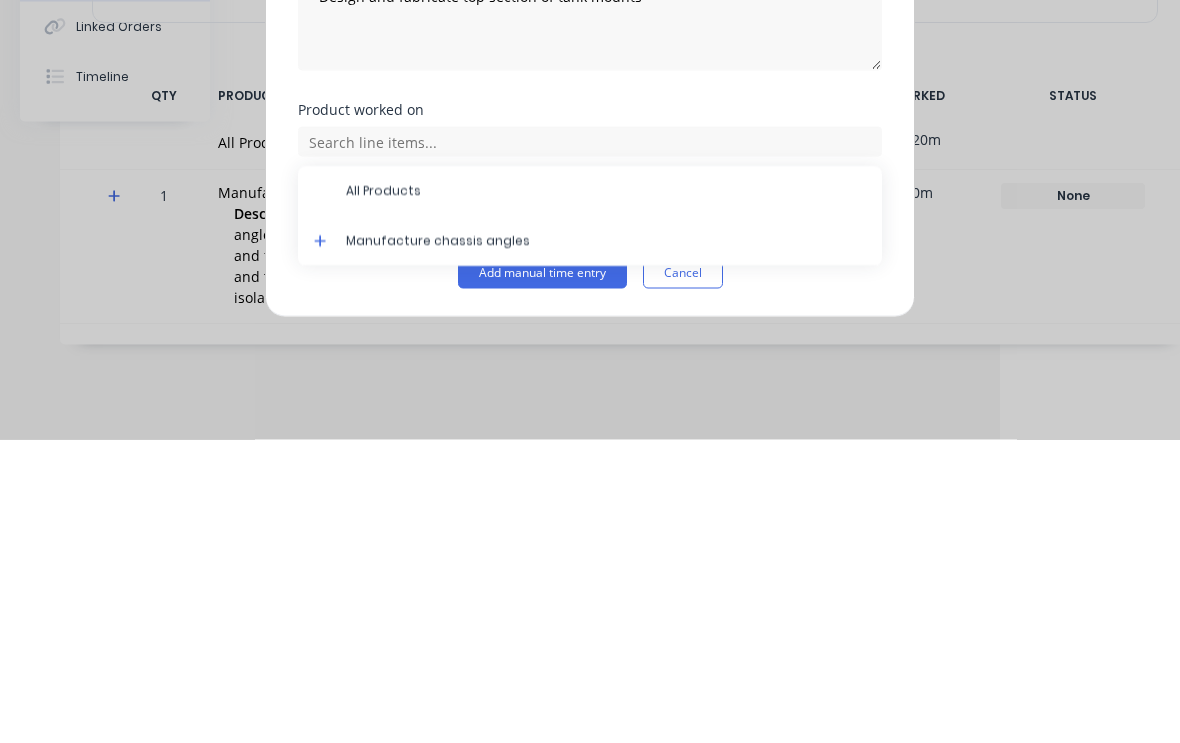 click on "Manufacture chassis angles" at bounding box center [606, 545] 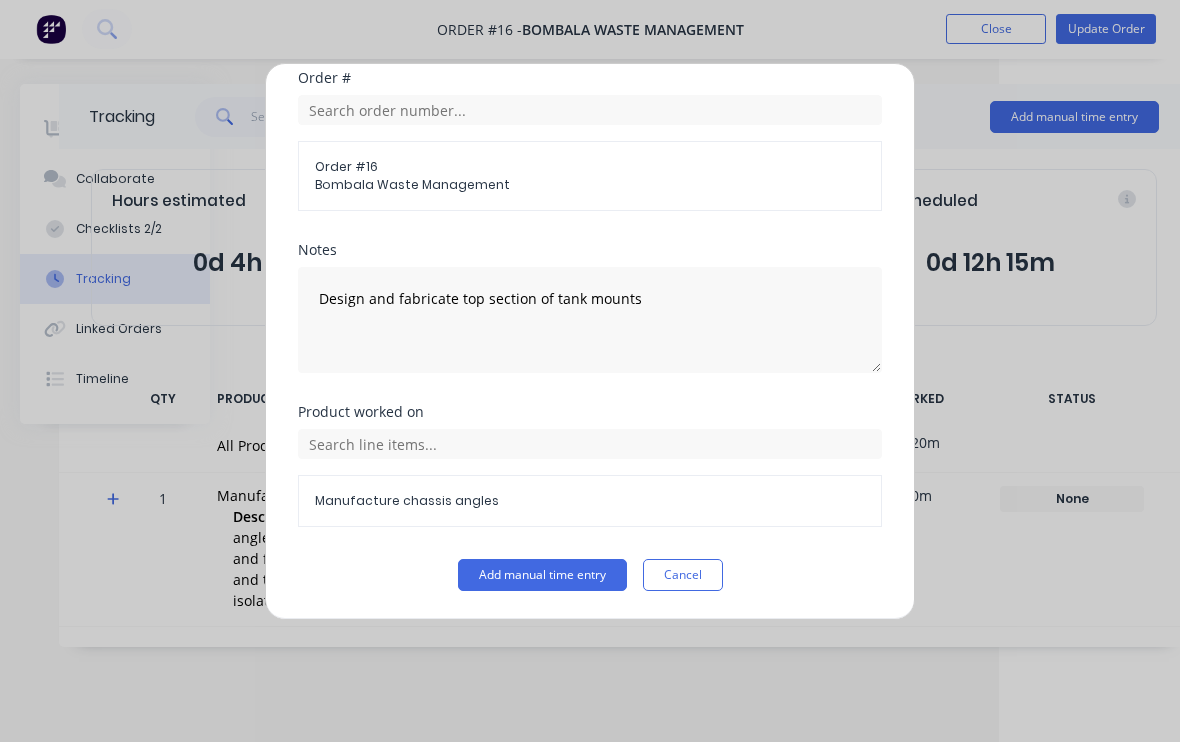 click on "Add manual time entry" at bounding box center [542, 576] 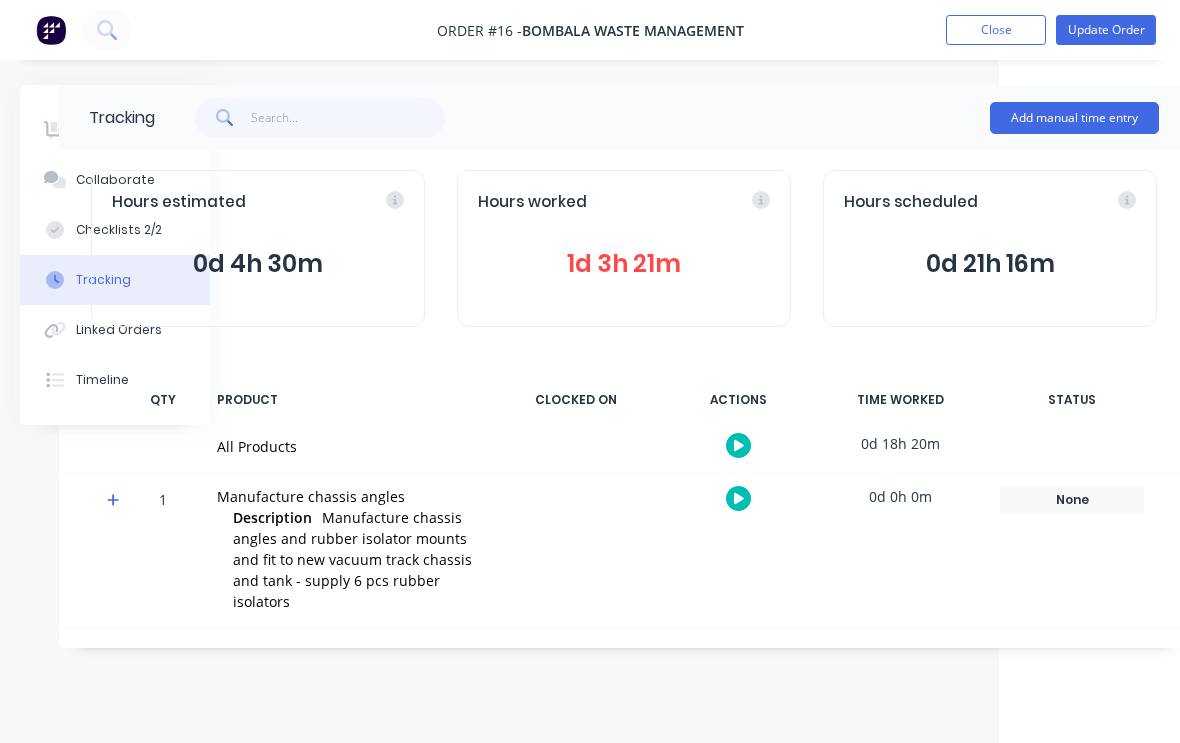 scroll, scrollTop: 0, scrollLeft: 181, axis: horizontal 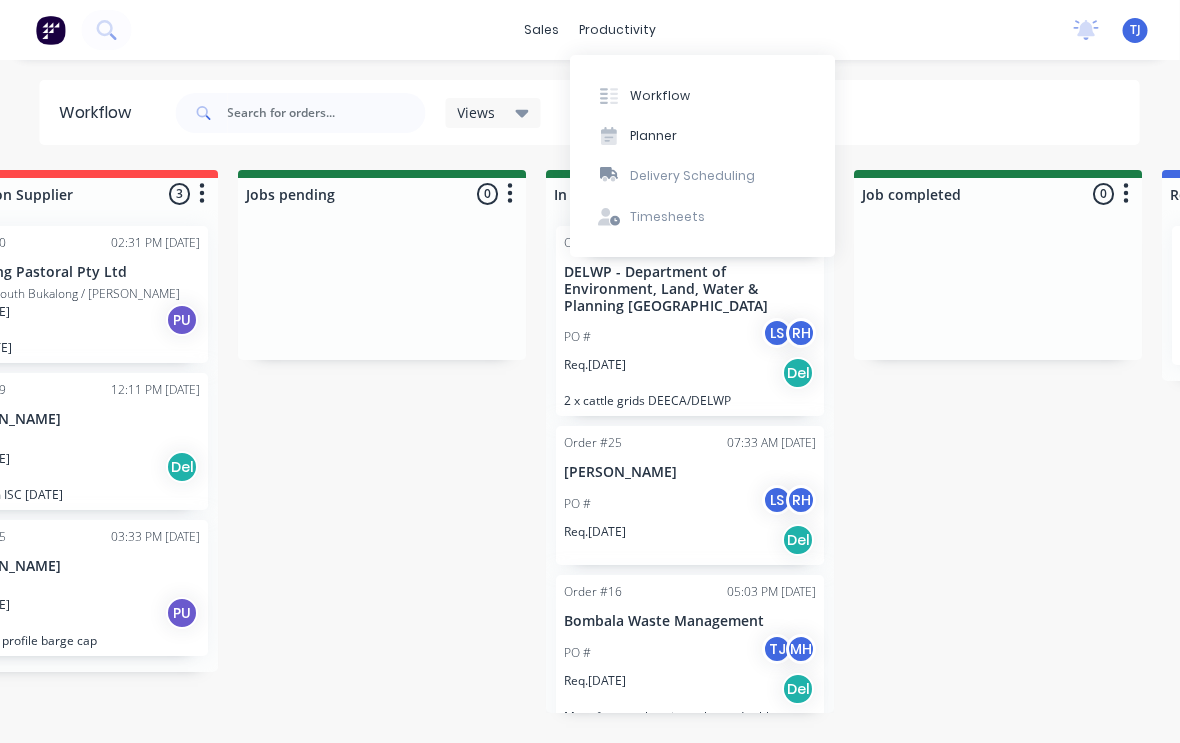 click on "Planner" at bounding box center (703, 136) 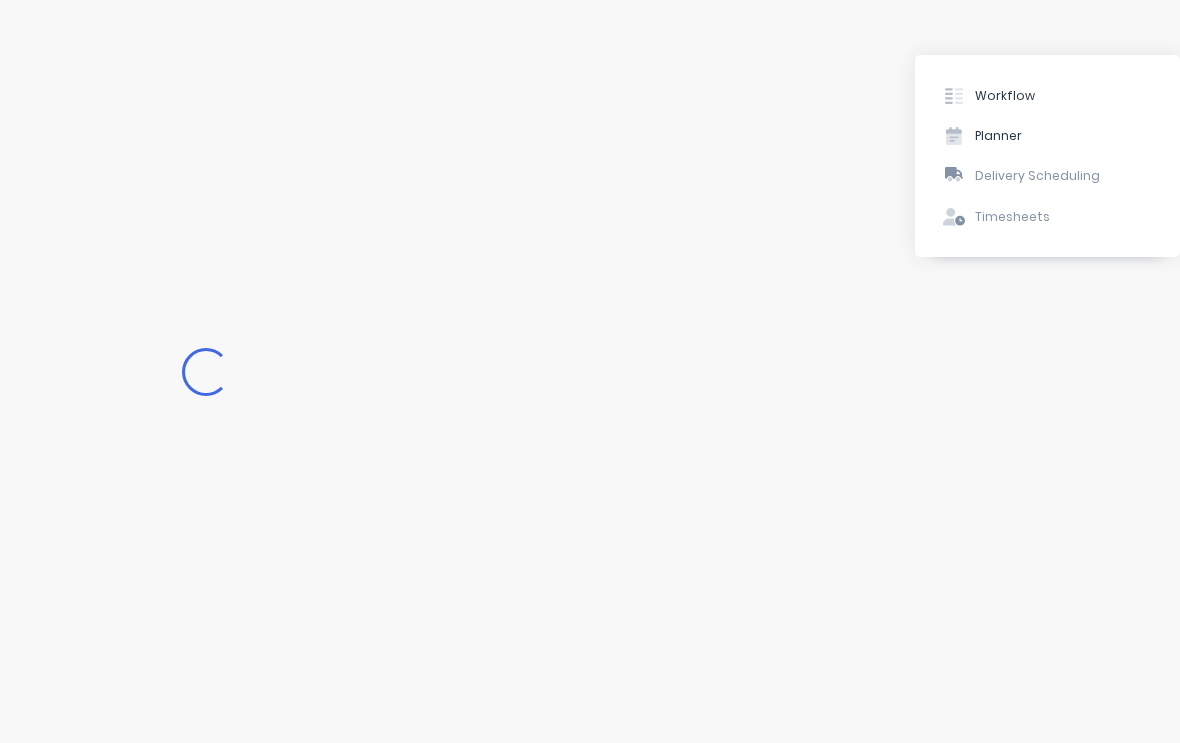 scroll, scrollTop: 0, scrollLeft: 0, axis: both 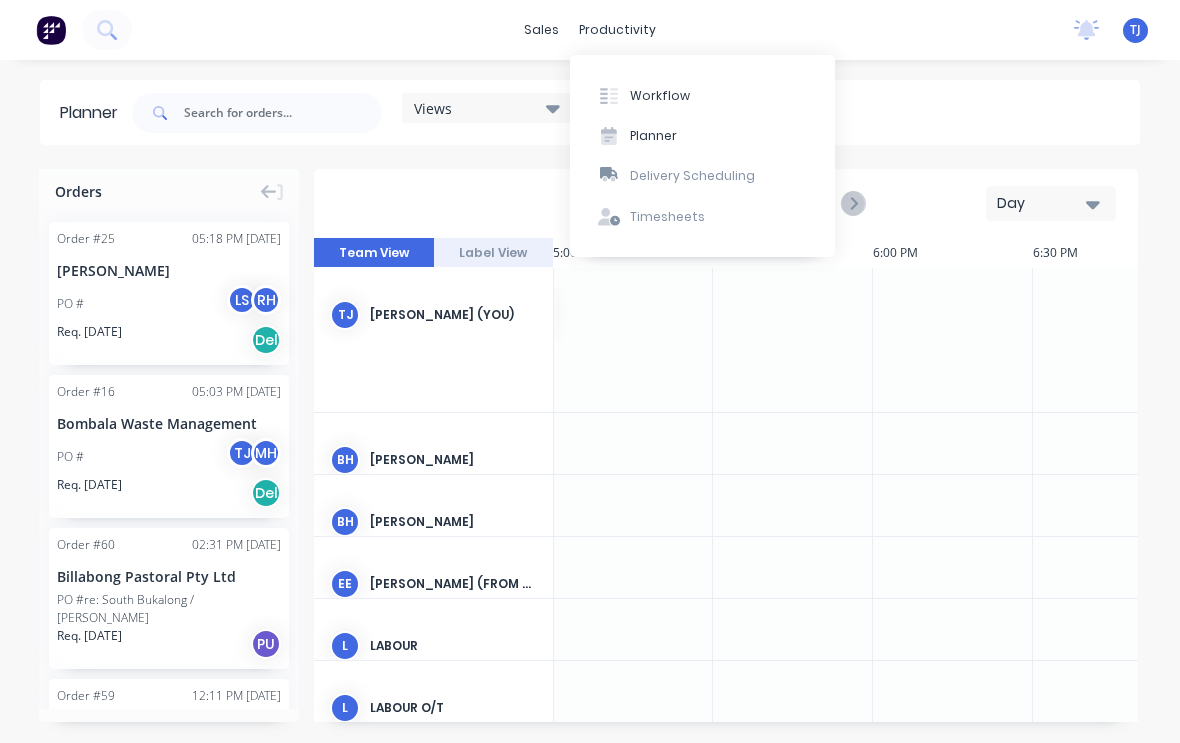 click on "Workflow" at bounding box center (660, 96) 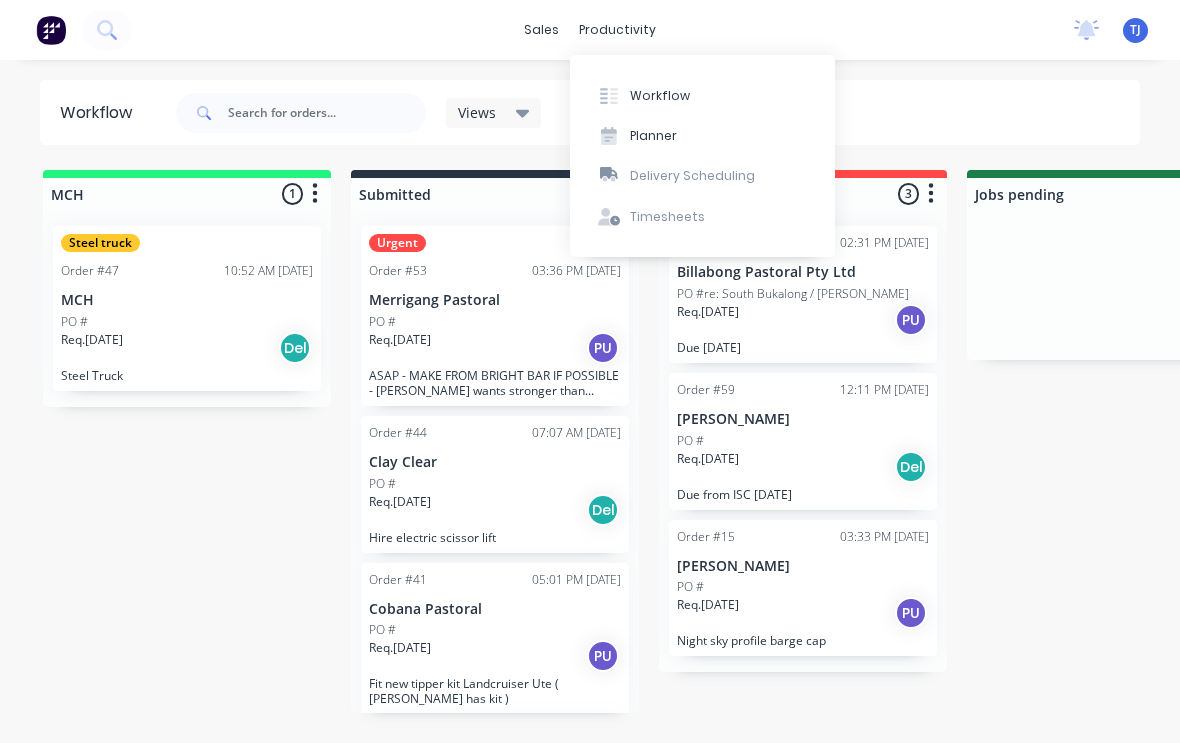 click on "Workflow" at bounding box center [660, 96] 